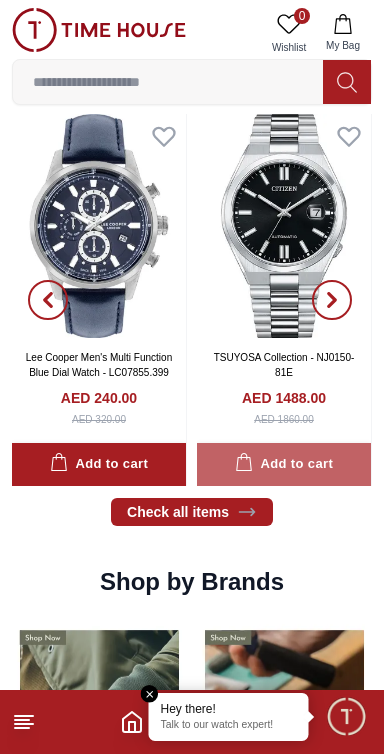 scroll, scrollTop: 1425, scrollLeft: 0, axis: vertical 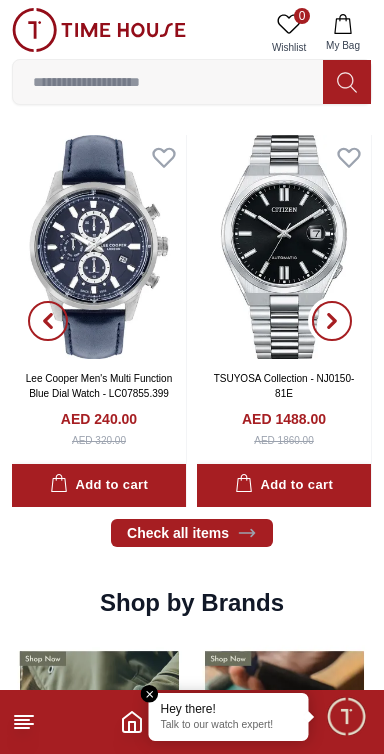 click at bounding box center [332, 321] 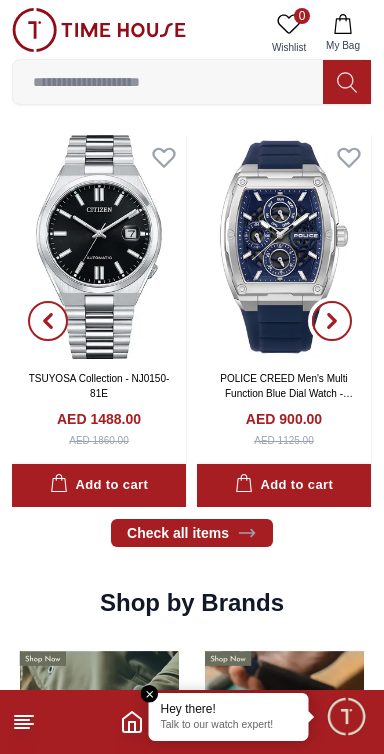 click at bounding box center [332, 321] 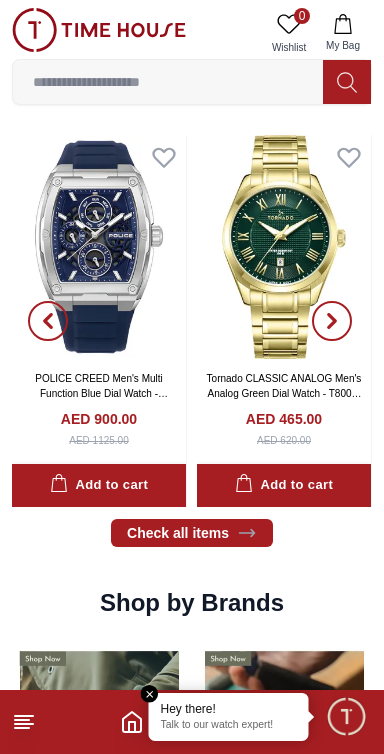click at bounding box center (332, 321) 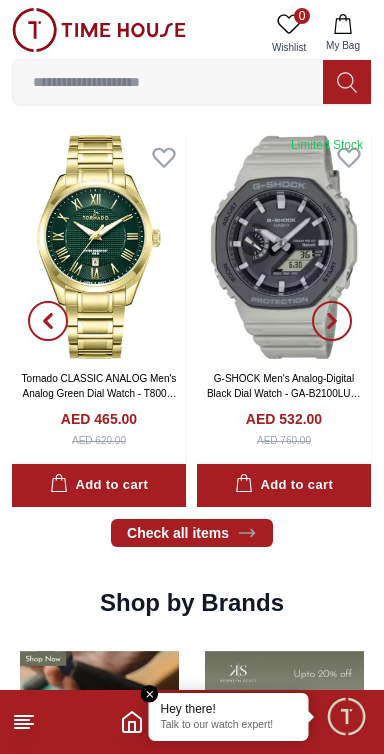 click at bounding box center (168, 82) 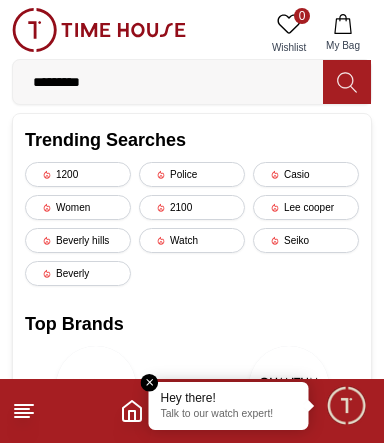 type on "*********" 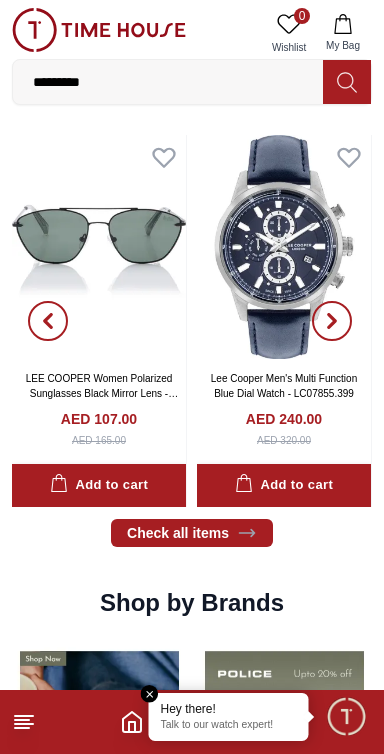 scroll, scrollTop: 0, scrollLeft: 0, axis: both 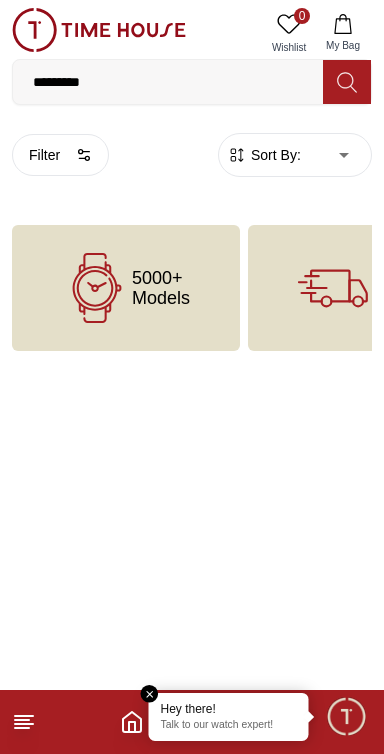 click on "5000+ Models" at bounding box center (161, 288) 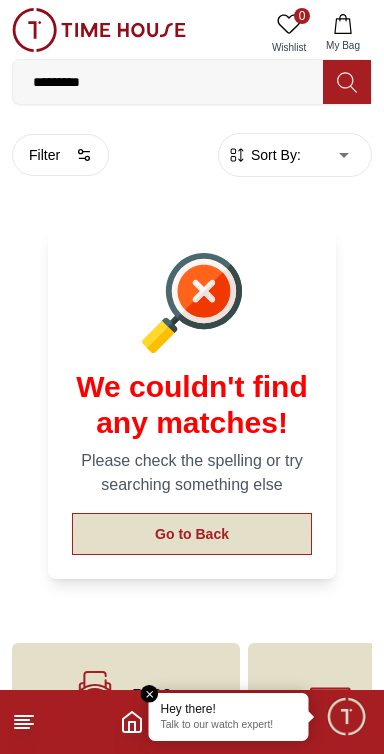 click on "Go to Back" at bounding box center (192, 534) 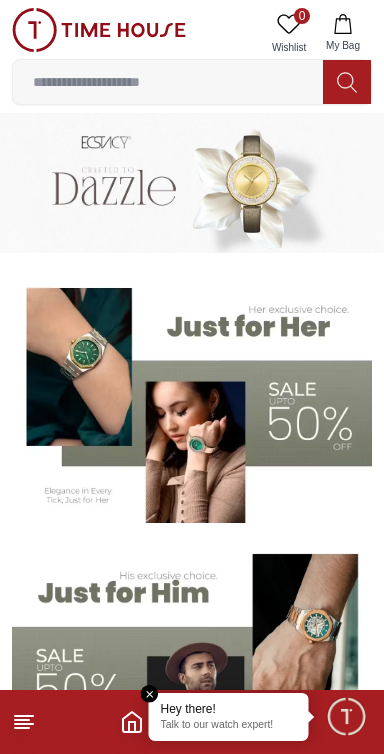 scroll, scrollTop: 1425, scrollLeft: 0, axis: vertical 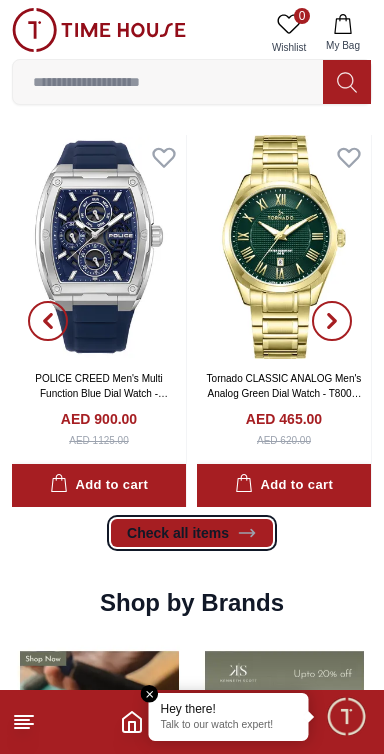 click on "Check all items" at bounding box center [192, 533] 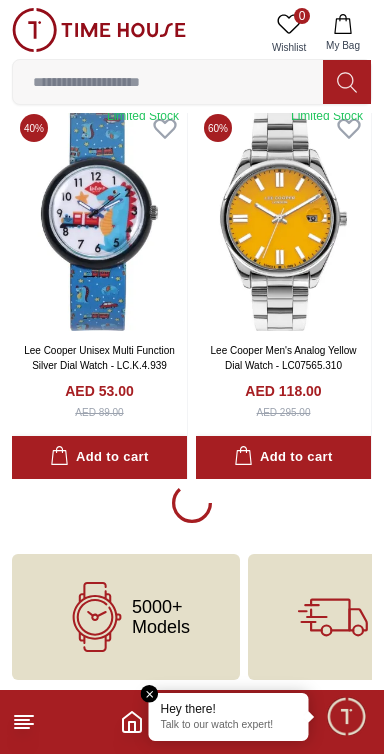 scroll, scrollTop: 3527, scrollLeft: 0, axis: vertical 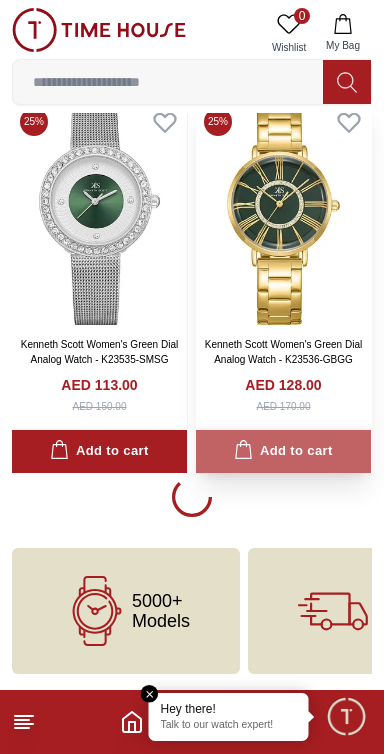 click on "Add to cart" at bounding box center [283, 451] 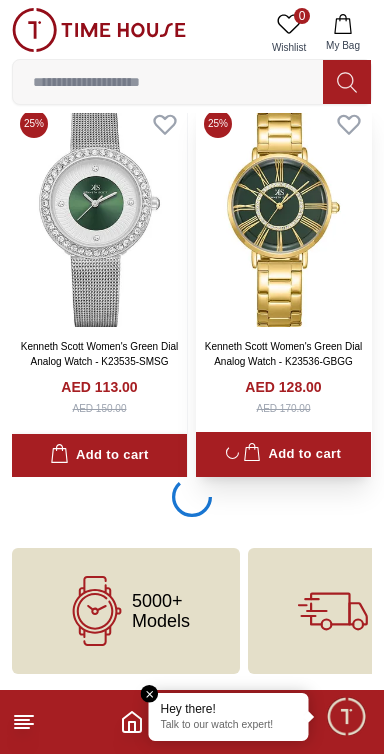 scroll, scrollTop: 34043, scrollLeft: 0, axis: vertical 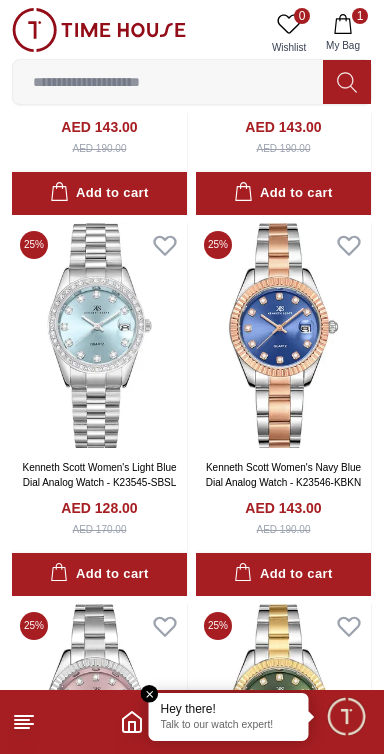 click at bounding box center (168, 82) 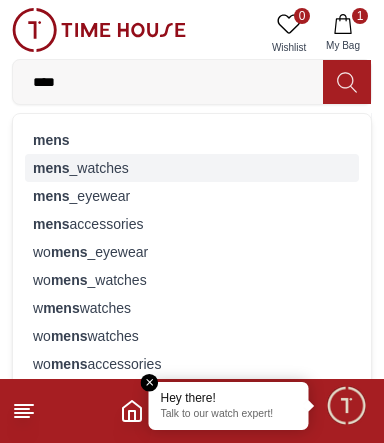 type on "****" 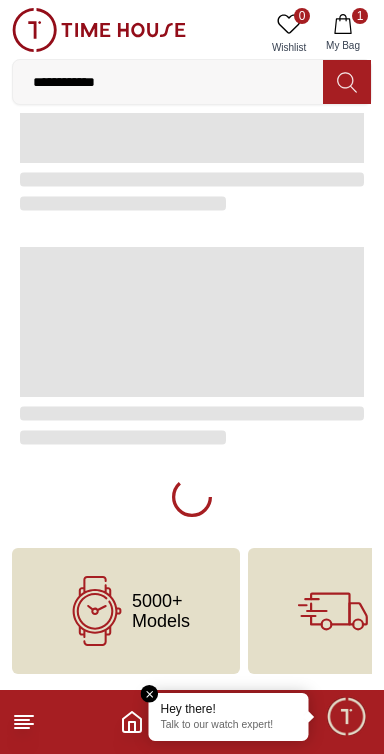 scroll, scrollTop: 0, scrollLeft: 0, axis: both 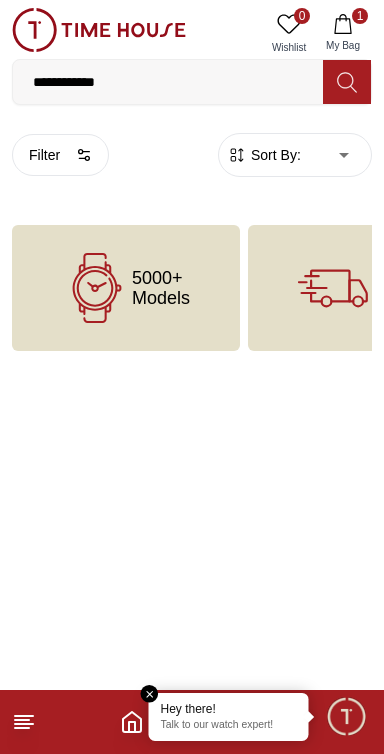 click on "5000+ Models" at bounding box center [126, 288] 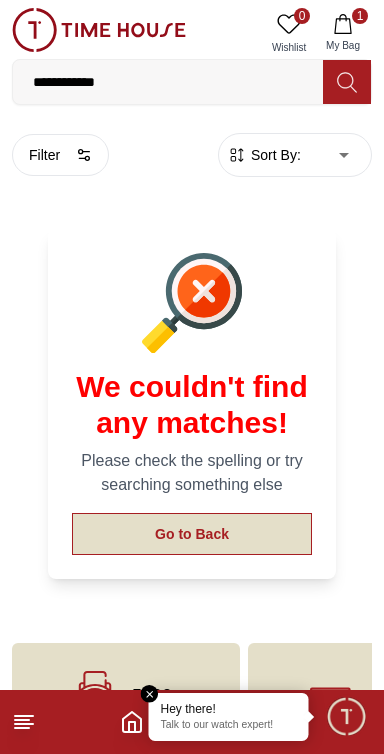 click on "Go to Back" at bounding box center (192, 534) 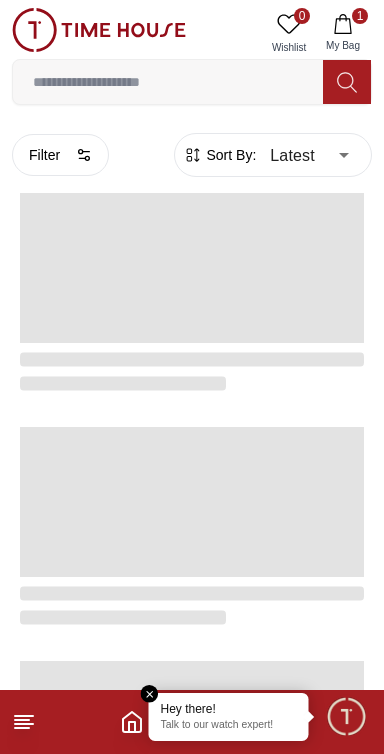 scroll, scrollTop: 3404, scrollLeft: 0, axis: vertical 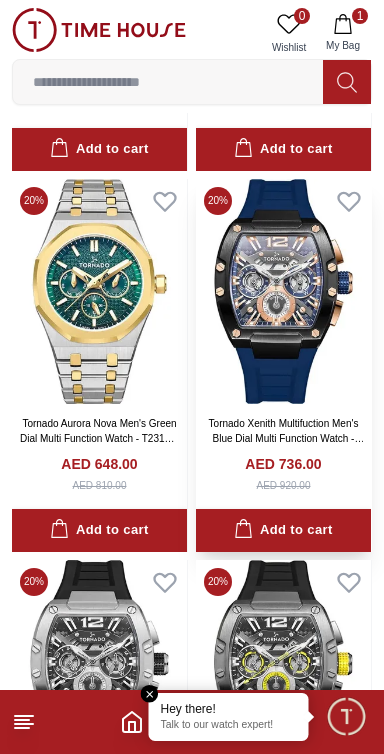 click at bounding box center (283, 291) 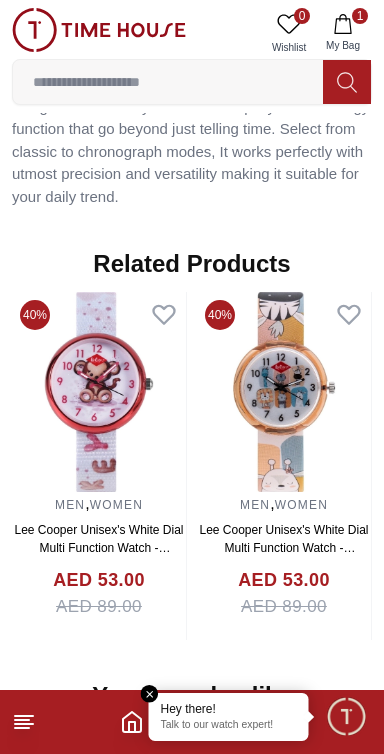 scroll, scrollTop: 1752, scrollLeft: 0, axis: vertical 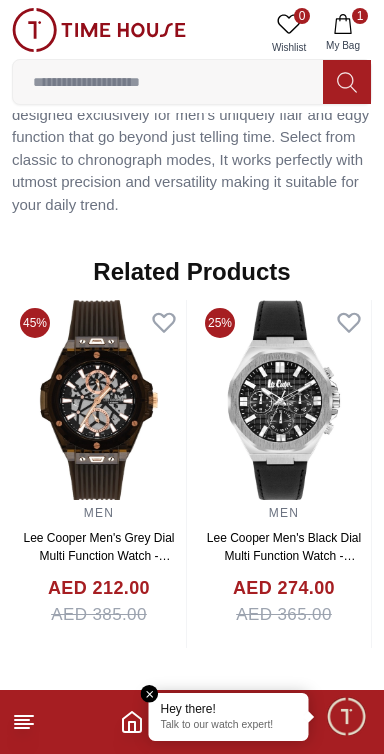 click at bounding box center [284, 400] 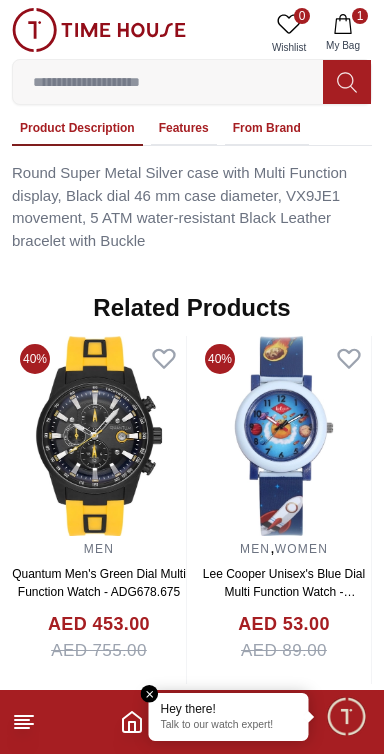 scroll, scrollTop: 1591, scrollLeft: 0, axis: vertical 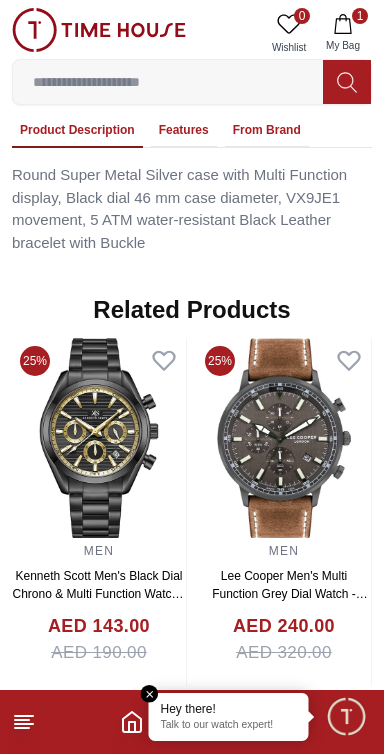 click at bounding box center [284, 438] 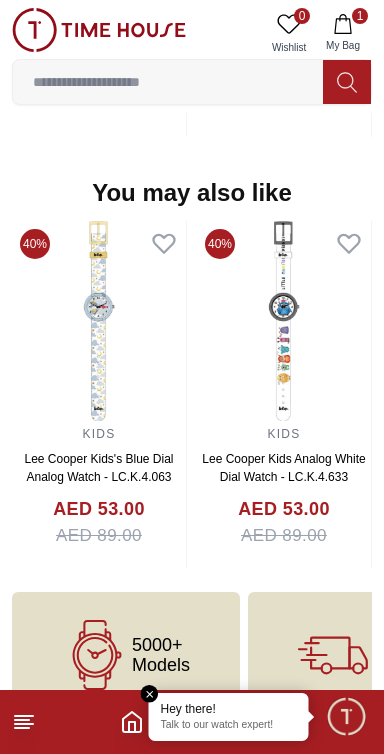scroll, scrollTop: 2279, scrollLeft: 0, axis: vertical 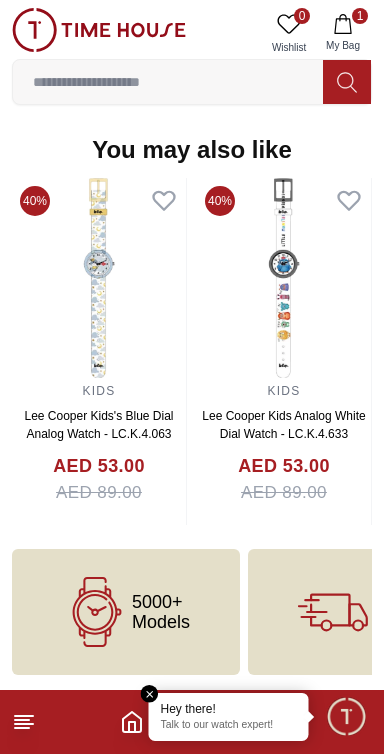 click on "5000+ Models" at bounding box center [161, 612] 